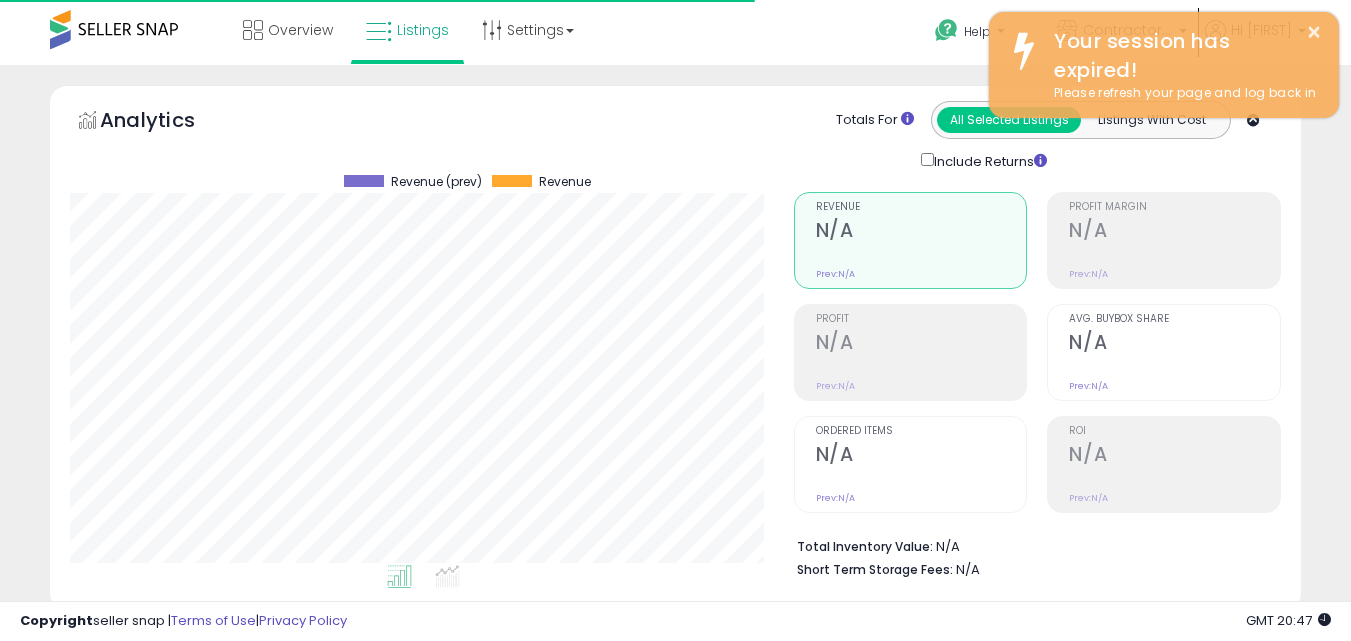 scroll, scrollTop: 579, scrollLeft: 0, axis: vertical 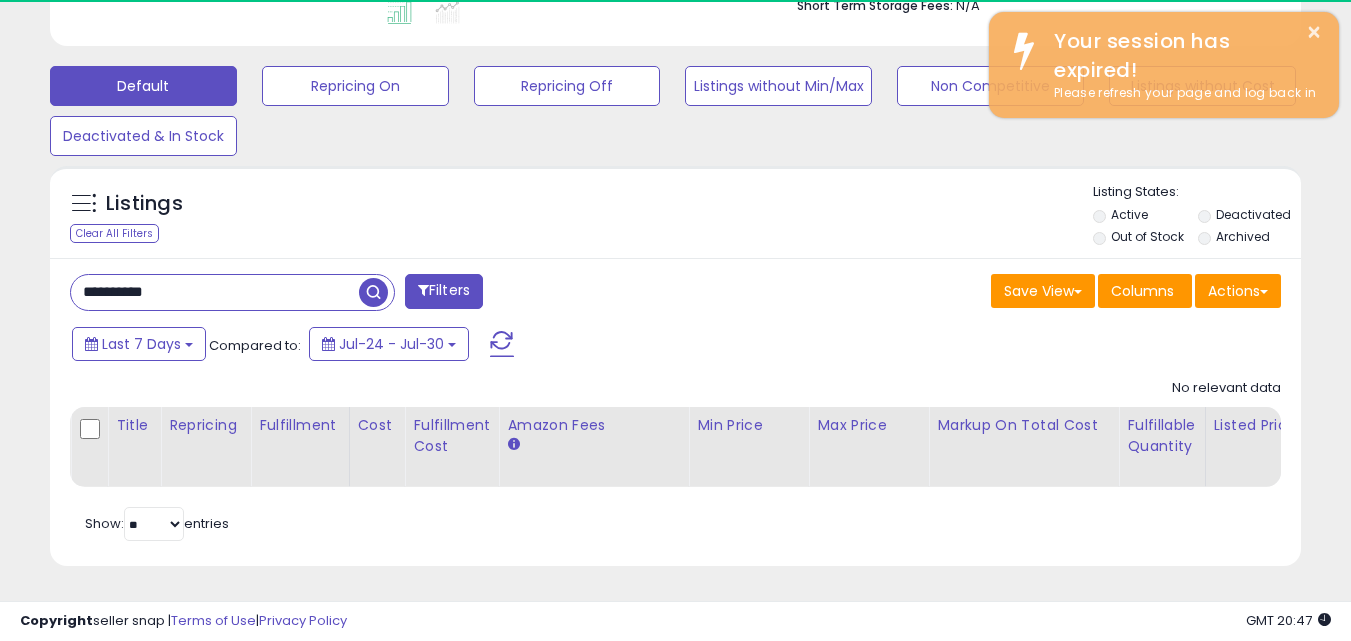 click on "**********" at bounding box center [215, 292] 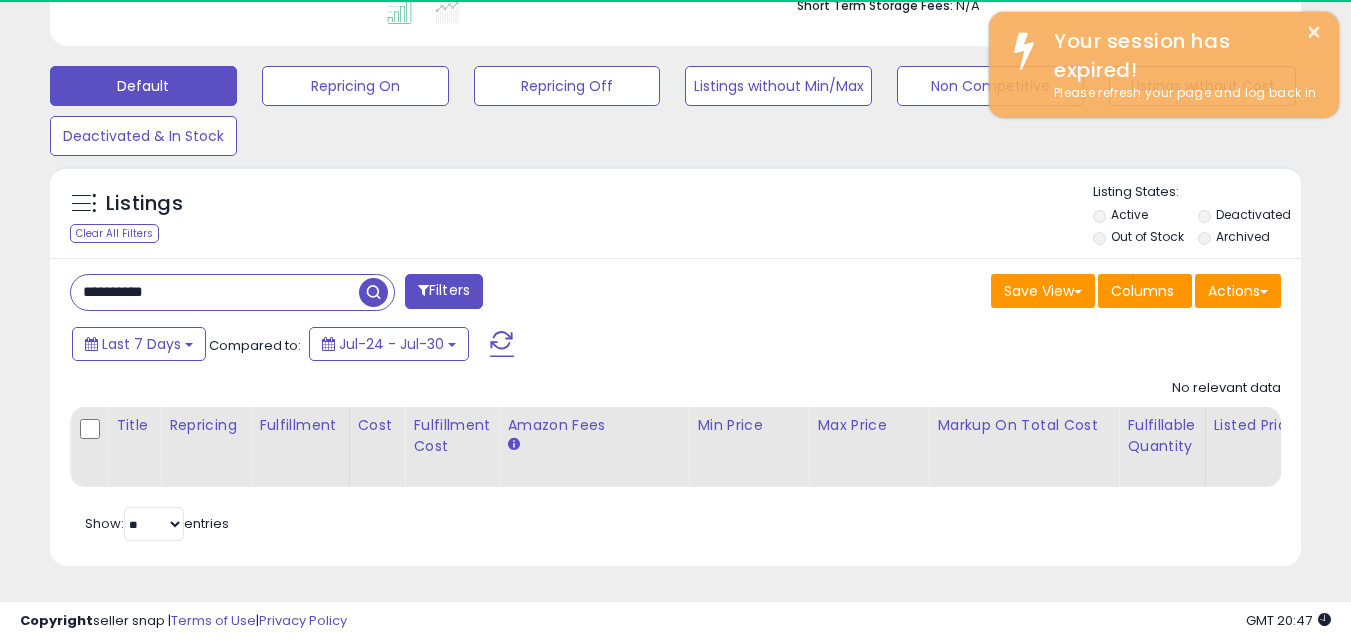 click on "**********" at bounding box center (215, 292) 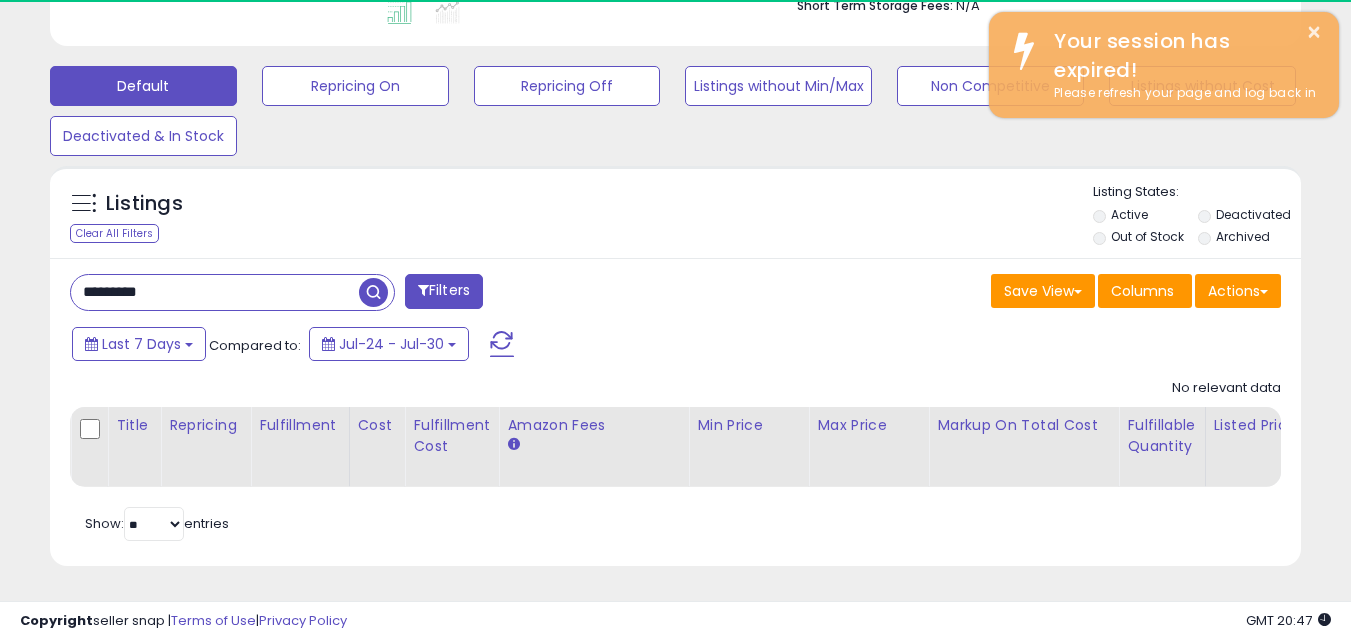 type on "*********" 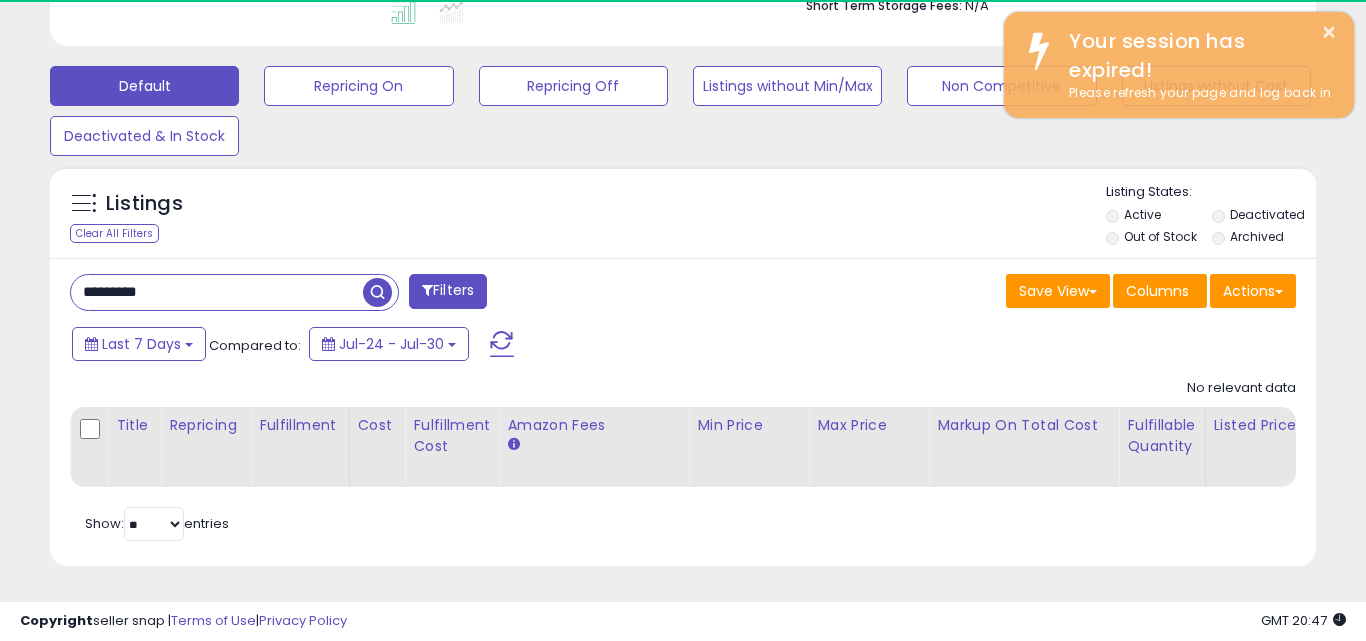 scroll, scrollTop: 999590, scrollLeft: 999267, axis: both 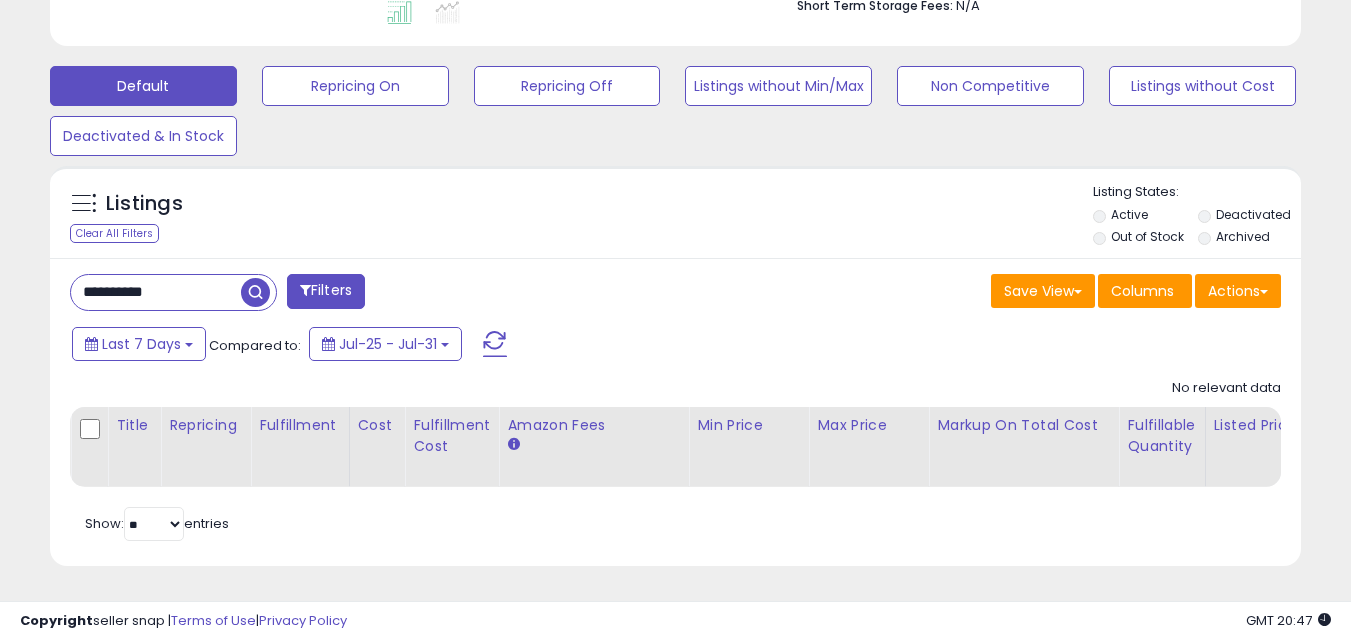 click on "**********" at bounding box center [156, 292] 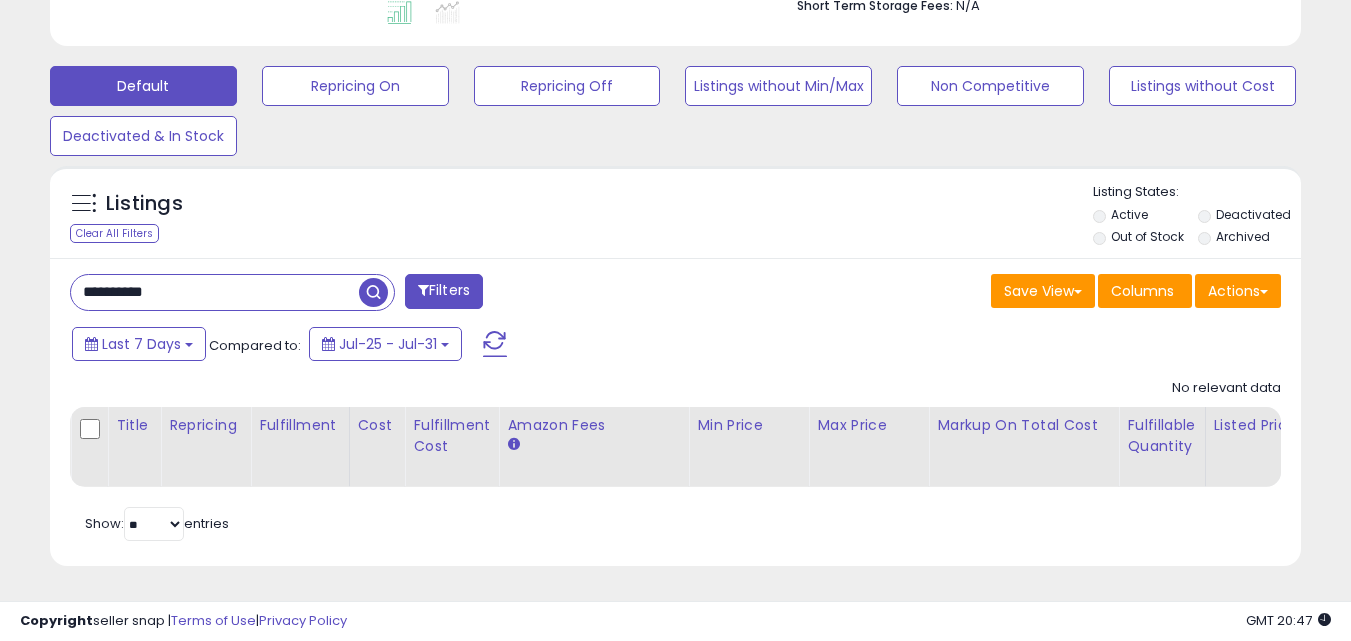 click on "**********" at bounding box center (215, 292) 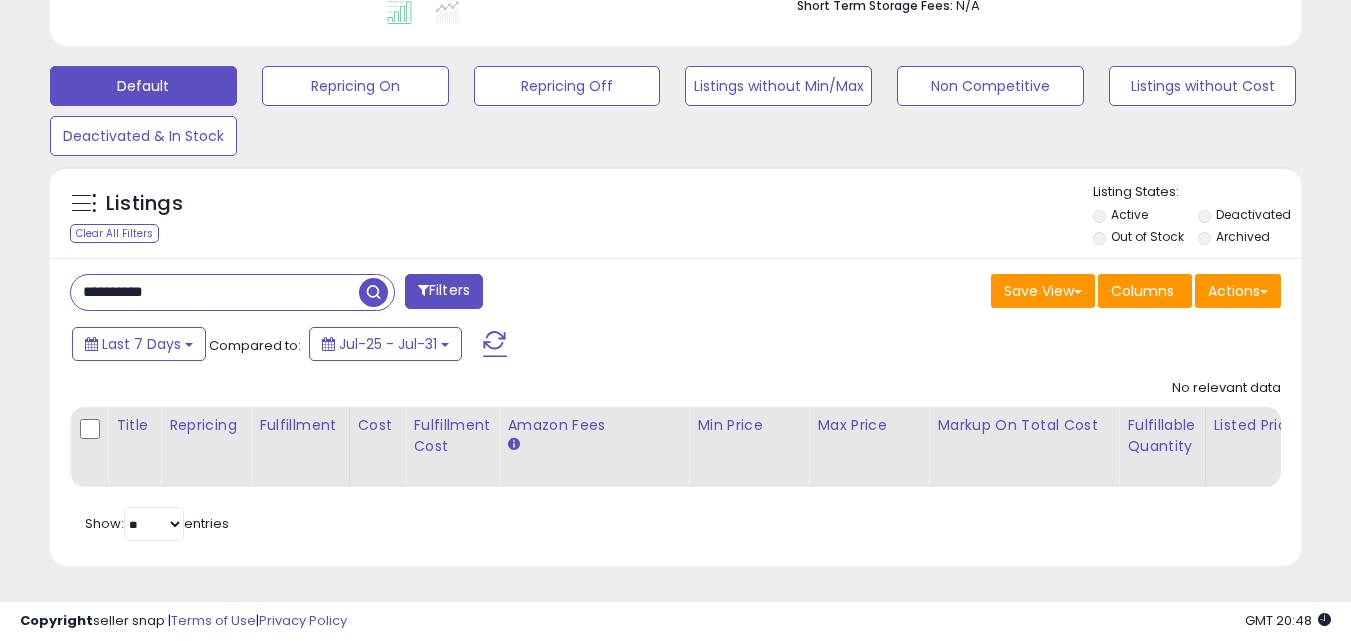 paste 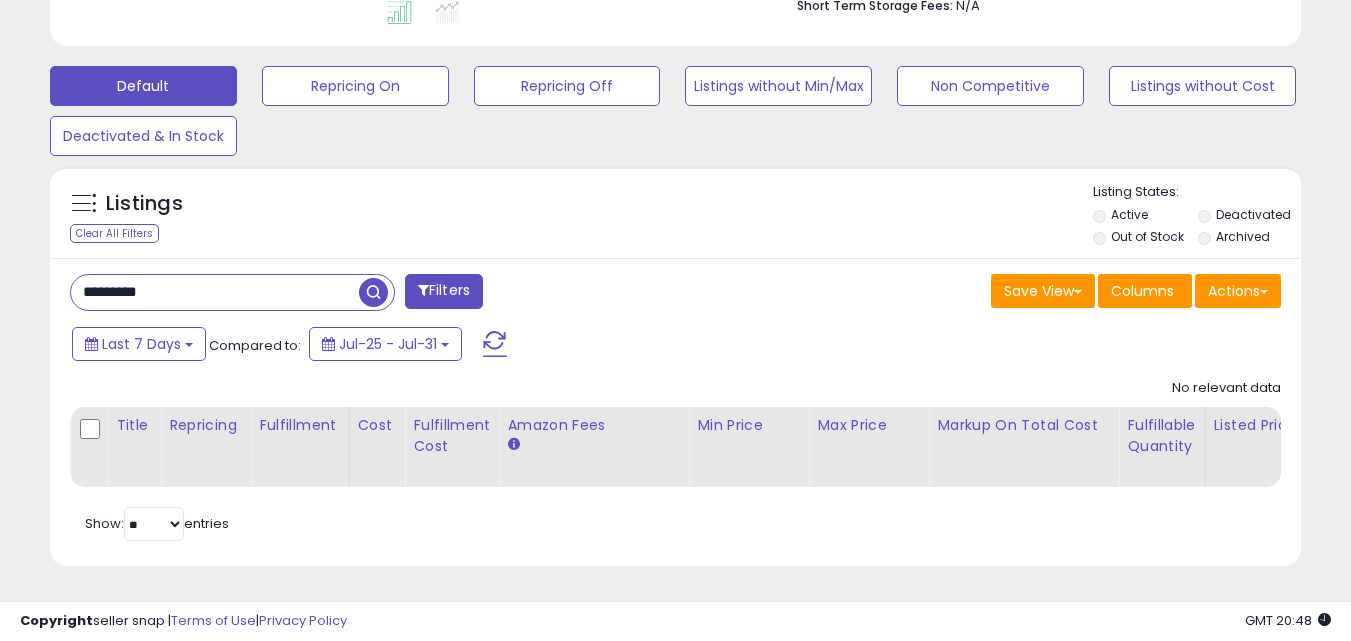 type on "*********" 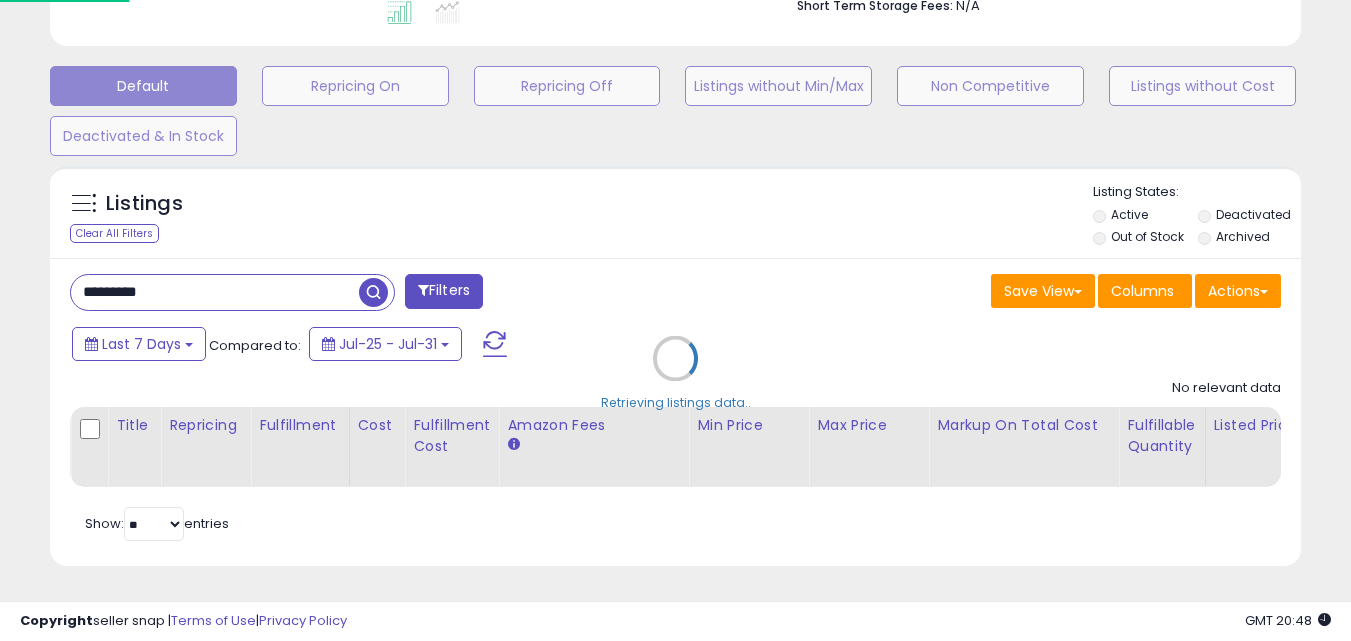 scroll, scrollTop: 999590, scrollLeft: 999267, axis: both 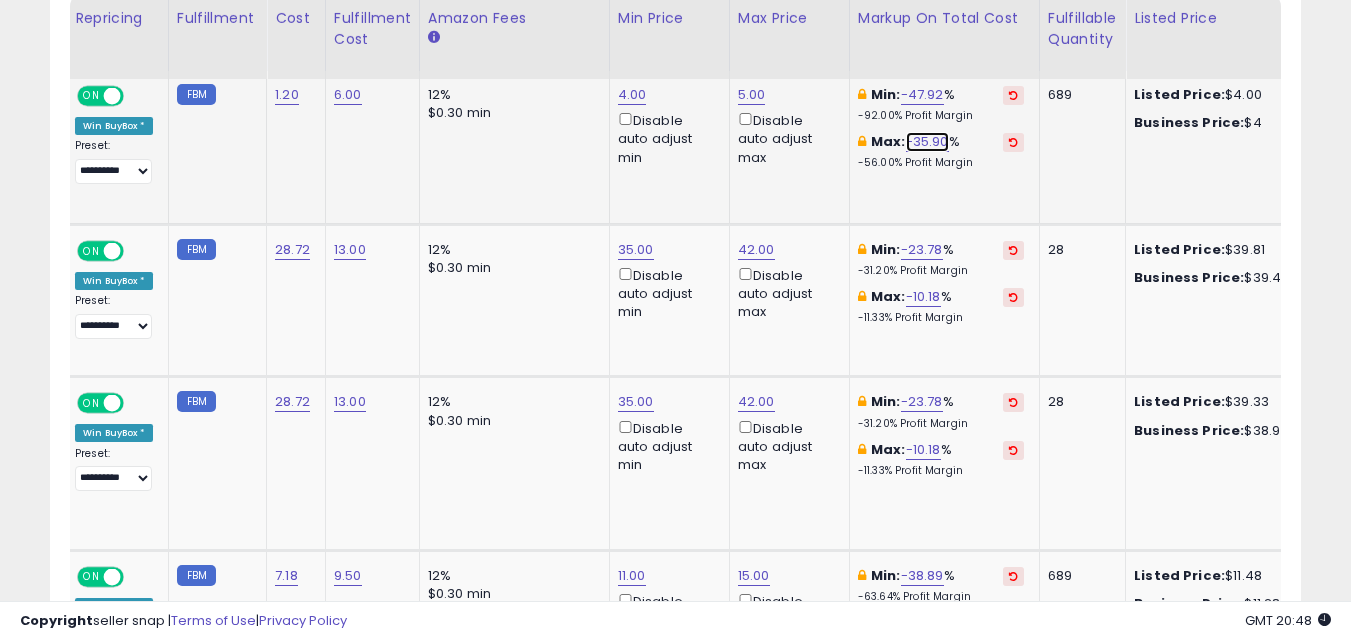 click on "-35.90" at bounding box center [927, 142] 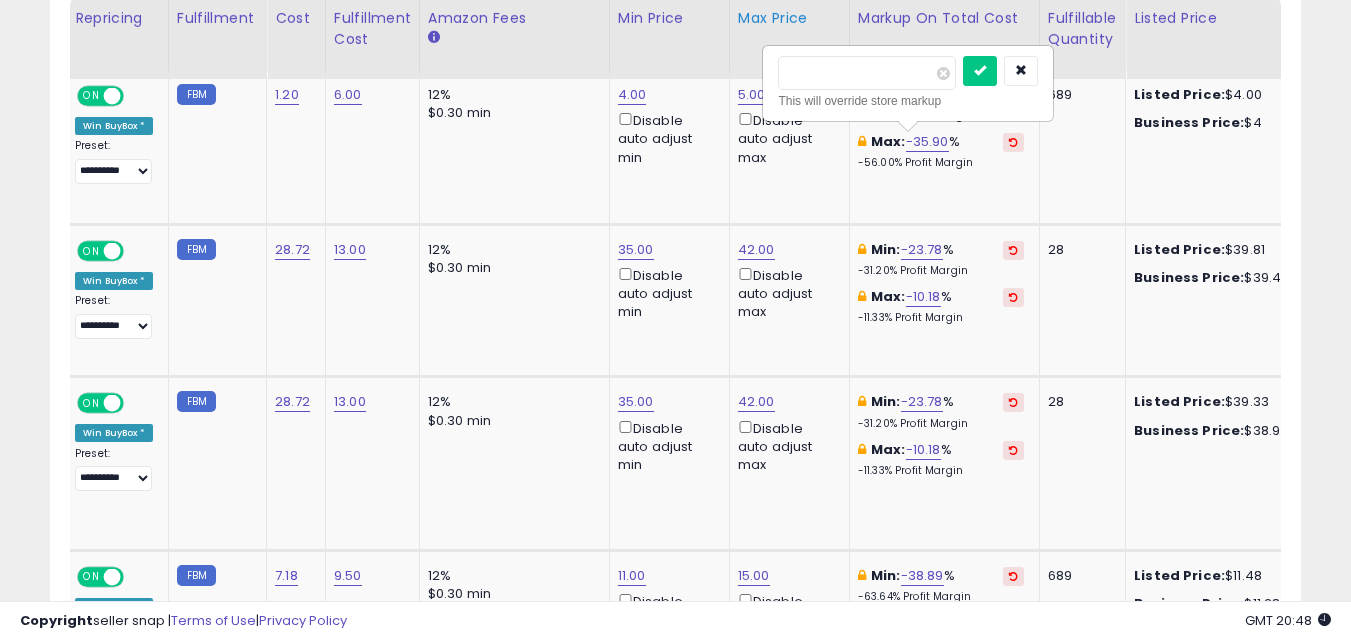 drag, startPoint x: 765, startPoint y: 76, endPoint x: 737, endPoint y: 75, distance: 28.01785 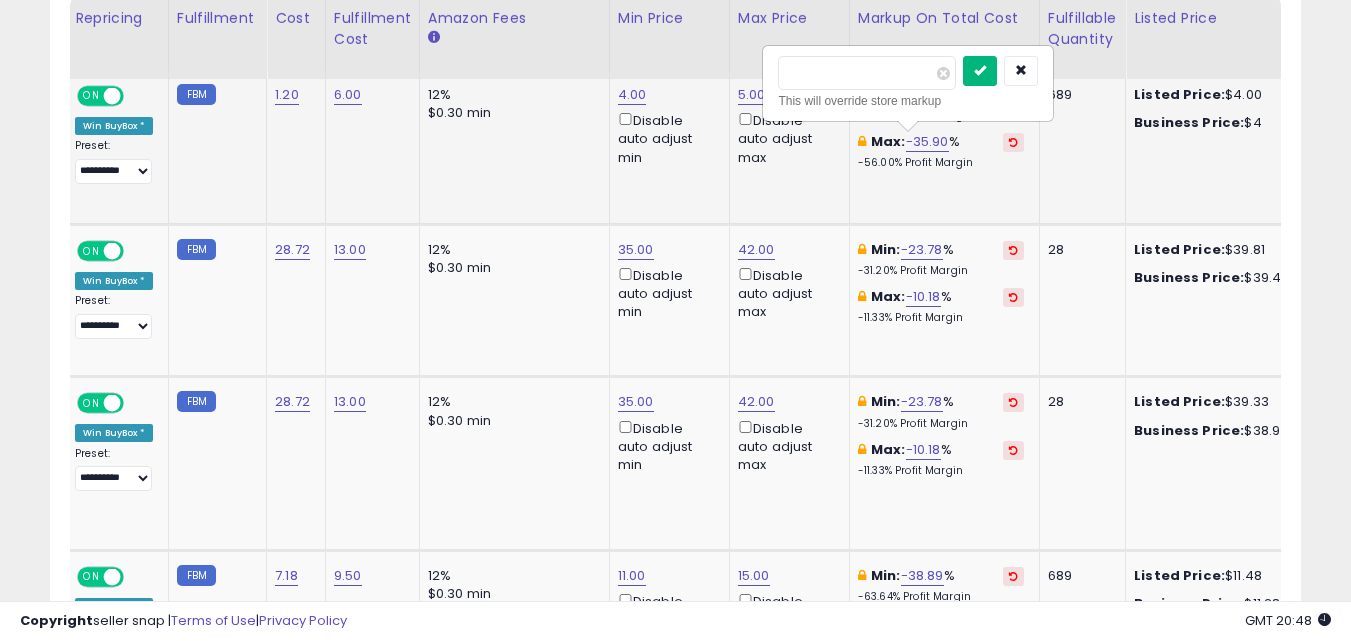 type on "**" 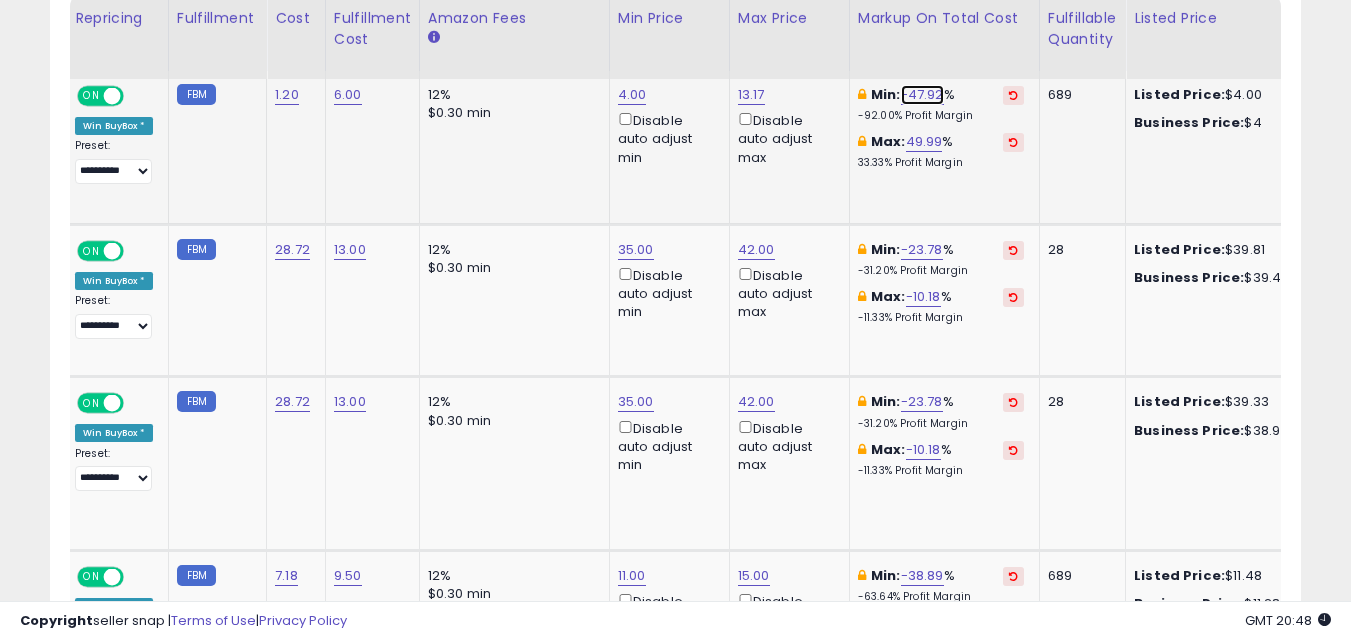 click on "-47.92" at bounding box center (922, 95) 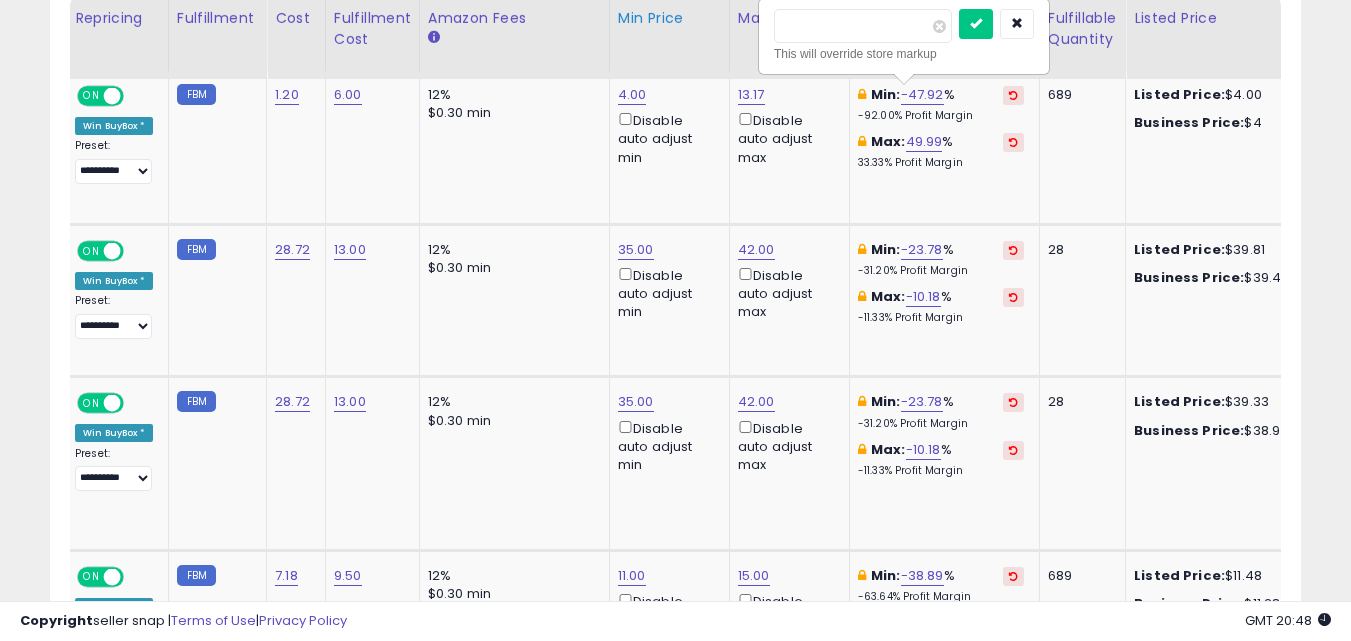 drag, startPoint x: 861, startPoint y: 30, endPoint x: 666, endPoint y: 30, distance: 195 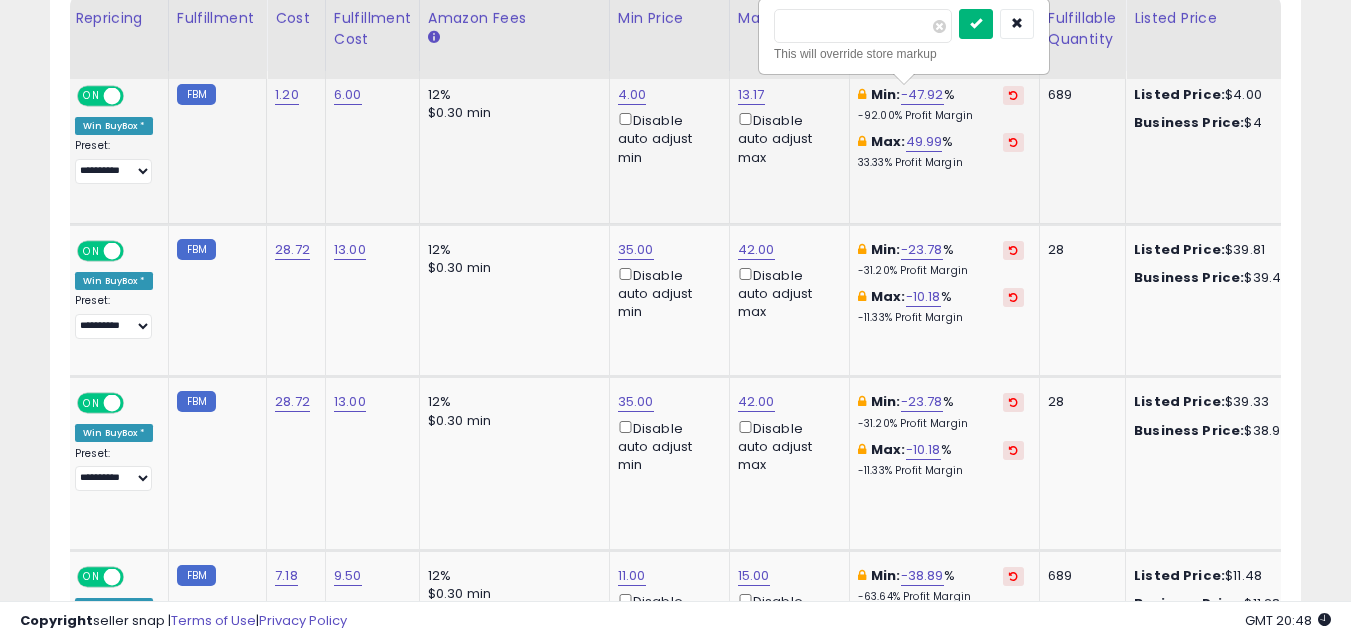 type on "**" 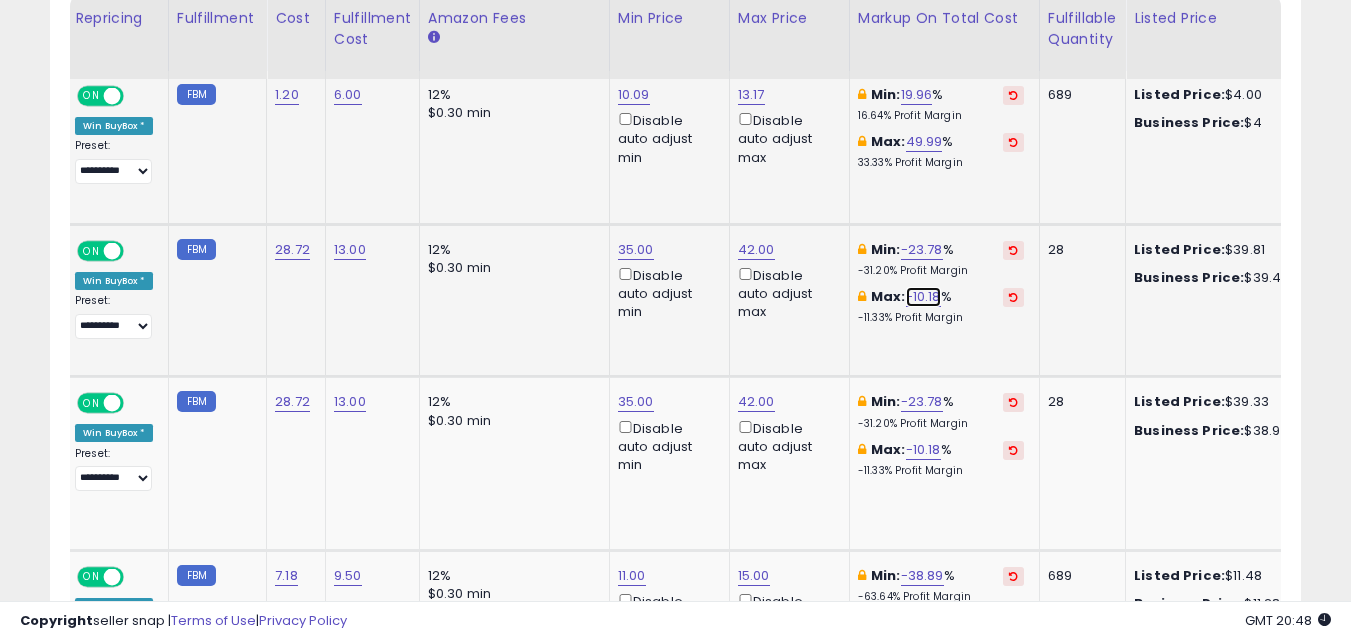 click on "-10.18" at bounding box center (923, 297) 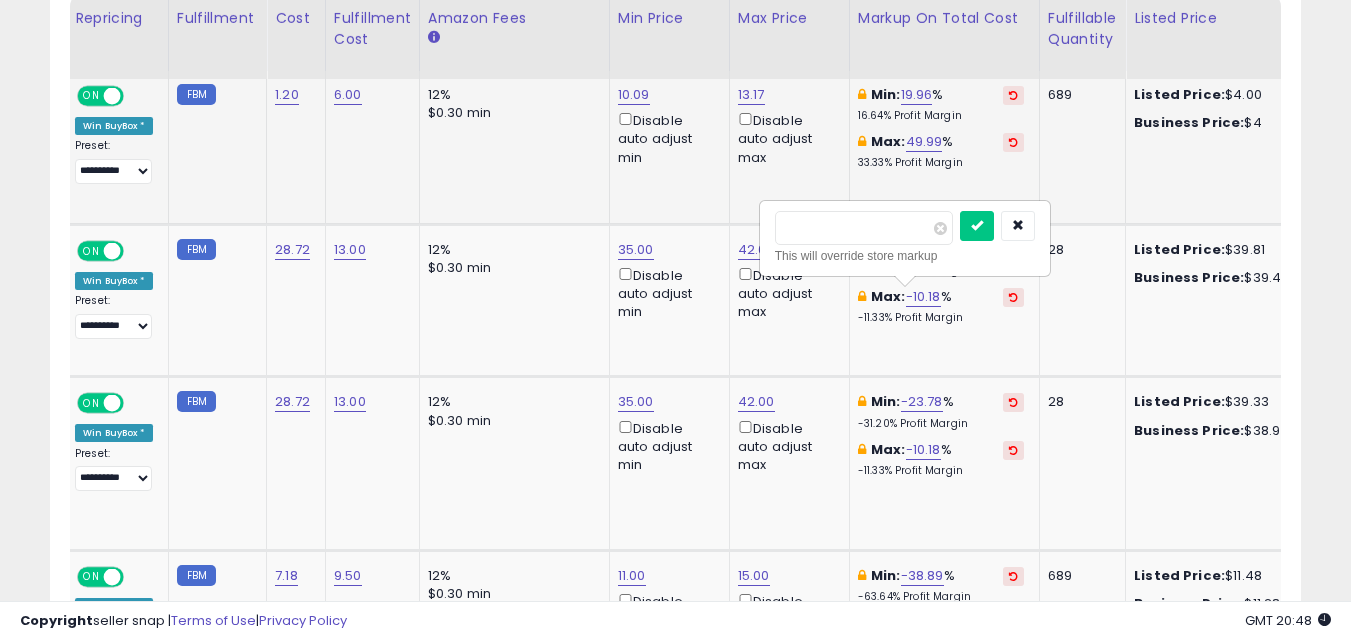 drag, startPoint x: 698, startPoint y: 223, endPoint x: 671, endPoint y: 220, distance: 27.166155 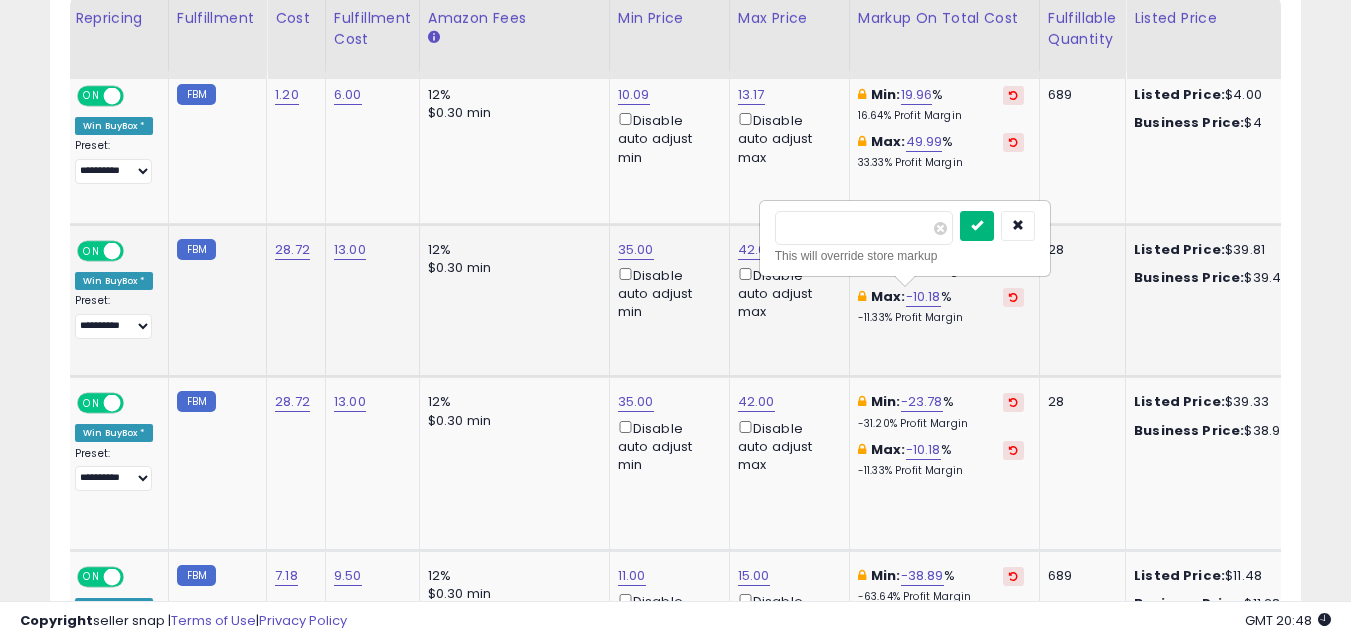 type on "**" 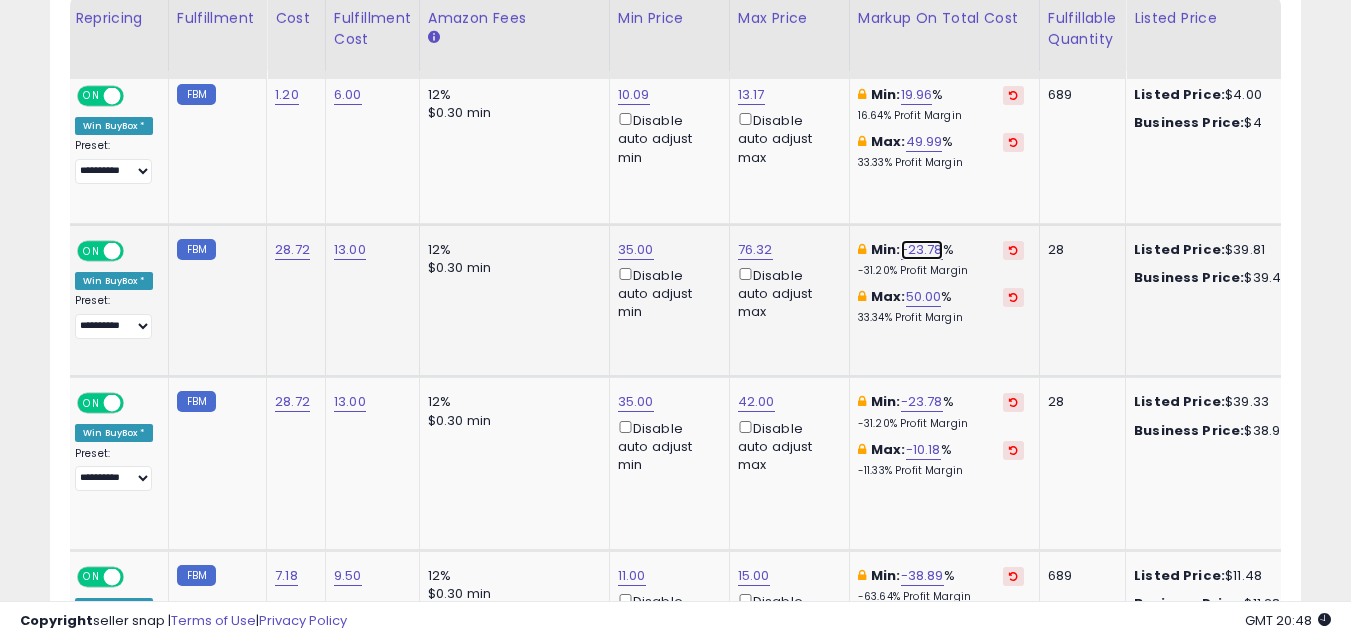 click on "-23.78" at bounding box center (922, 250) 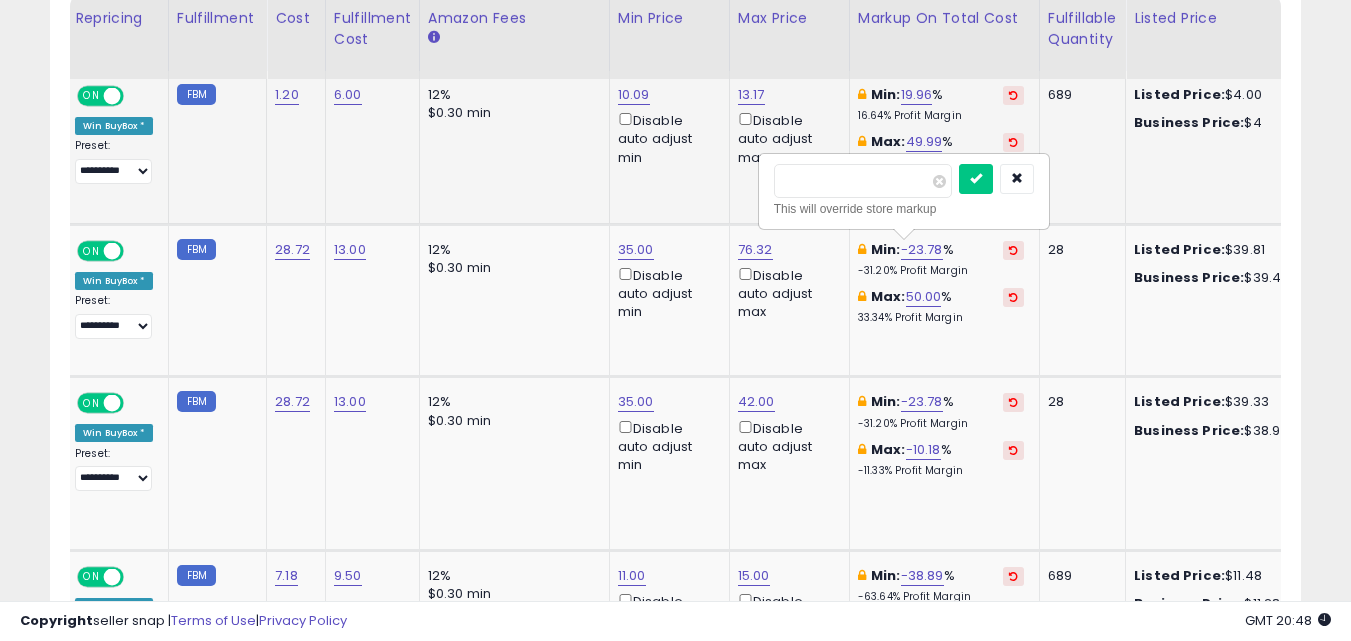 drag, startPoint x: 690, startPoint y: 179, endPoint x: 461, endPoint y: 179, distance: 229 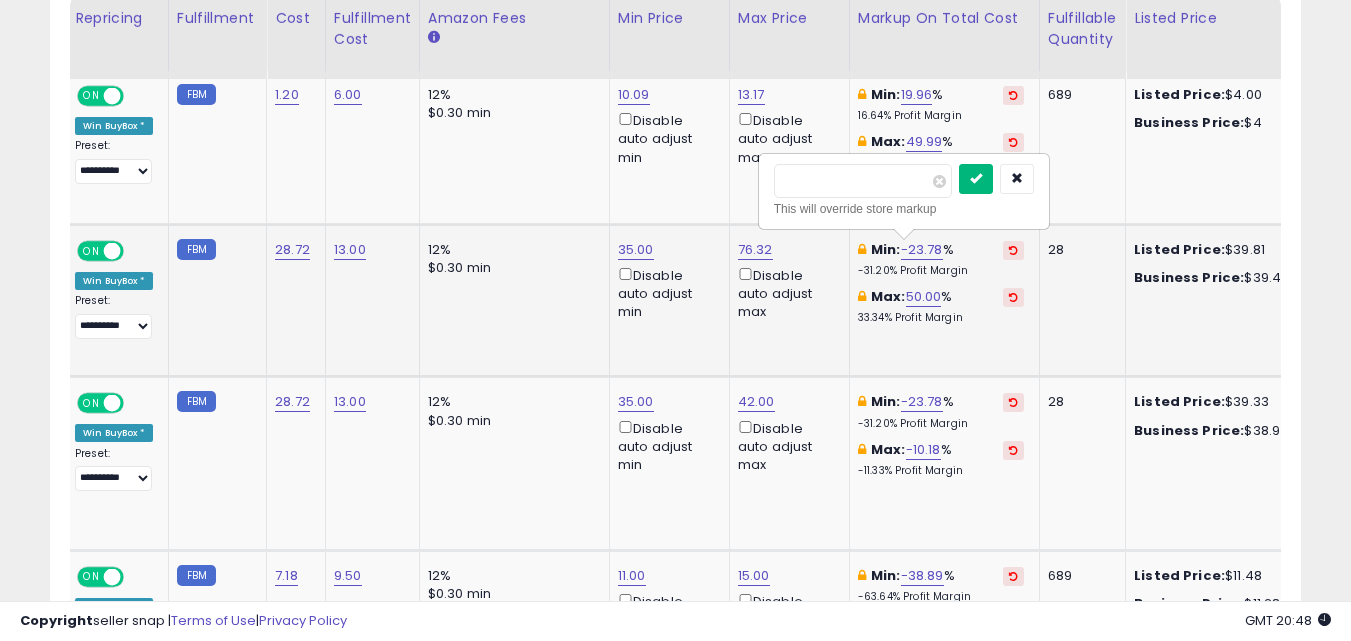 type on "**" 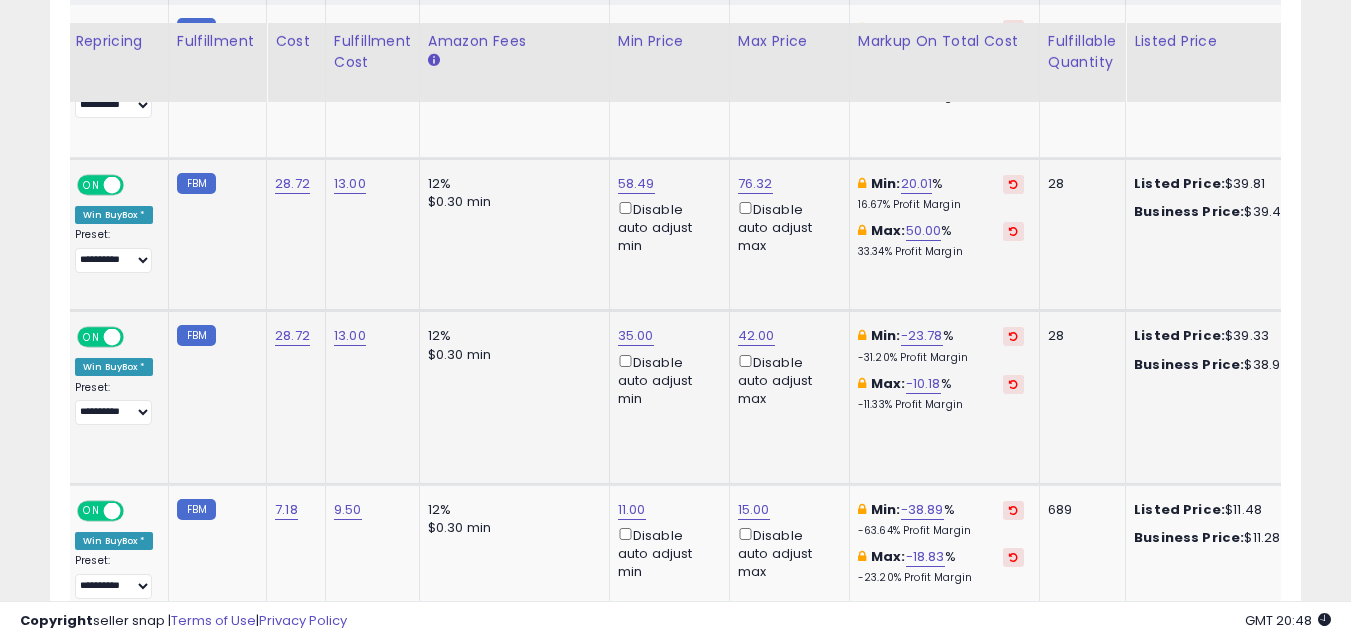 scroll, scrollTop: 1079, scrollLeft: 0, axis: vertical 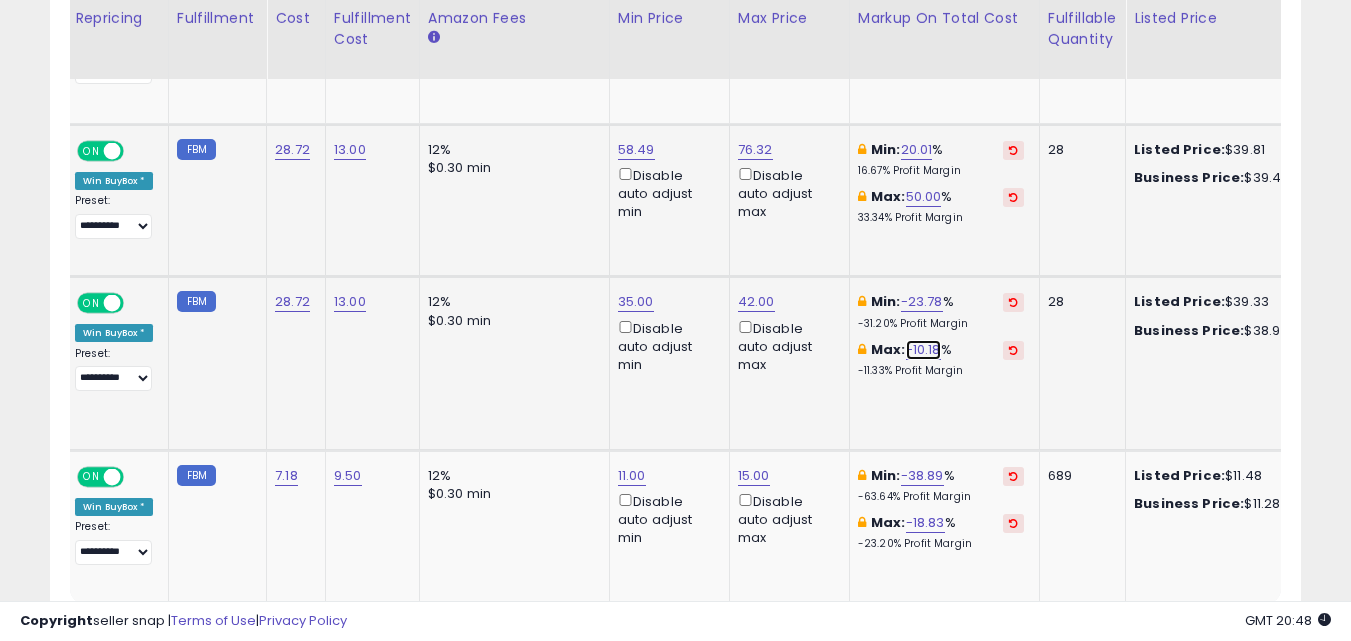 click on "-10.18" at bounding box center (923, 350) 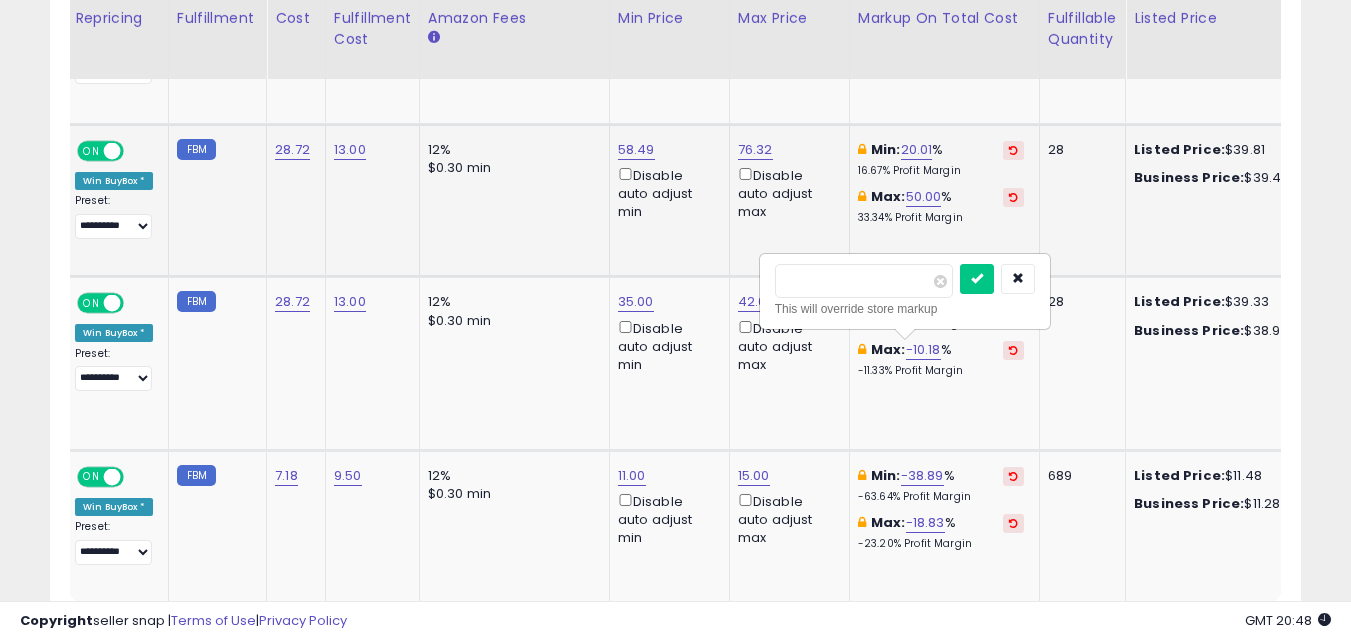 drag, startPoint x: 574, startPoint y: 272, endPoint x: 514, endPoint y: 273, distance: 60.00833 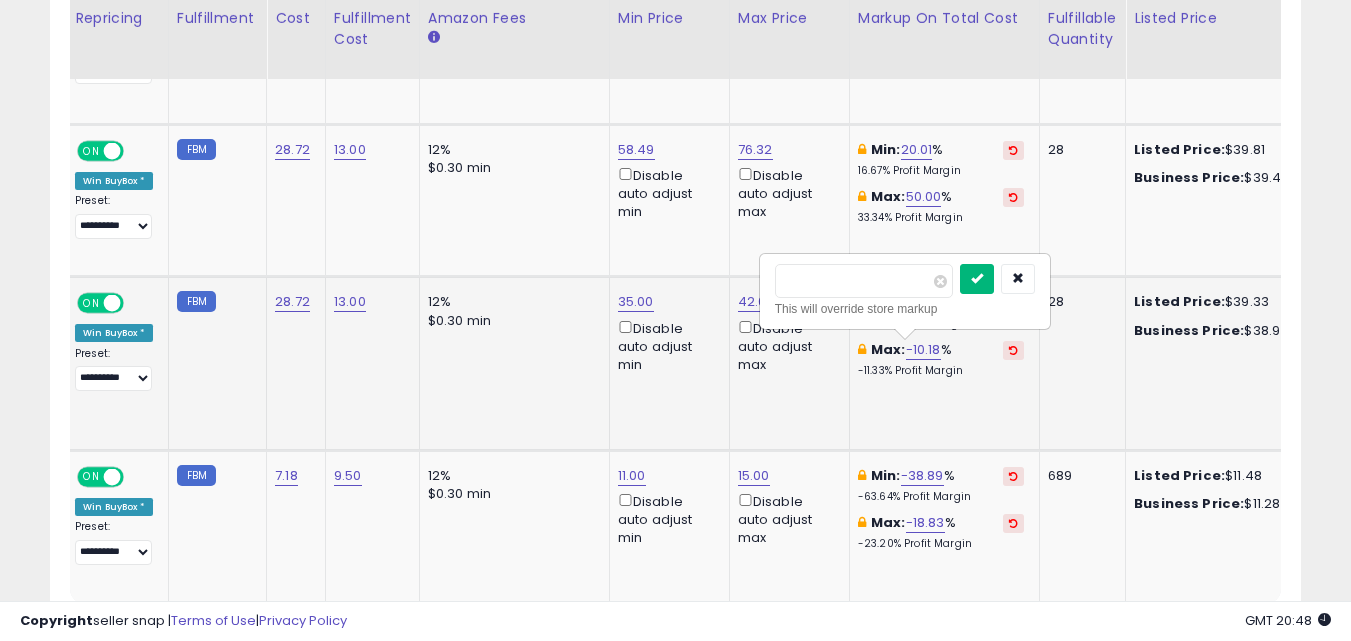 type on "**" 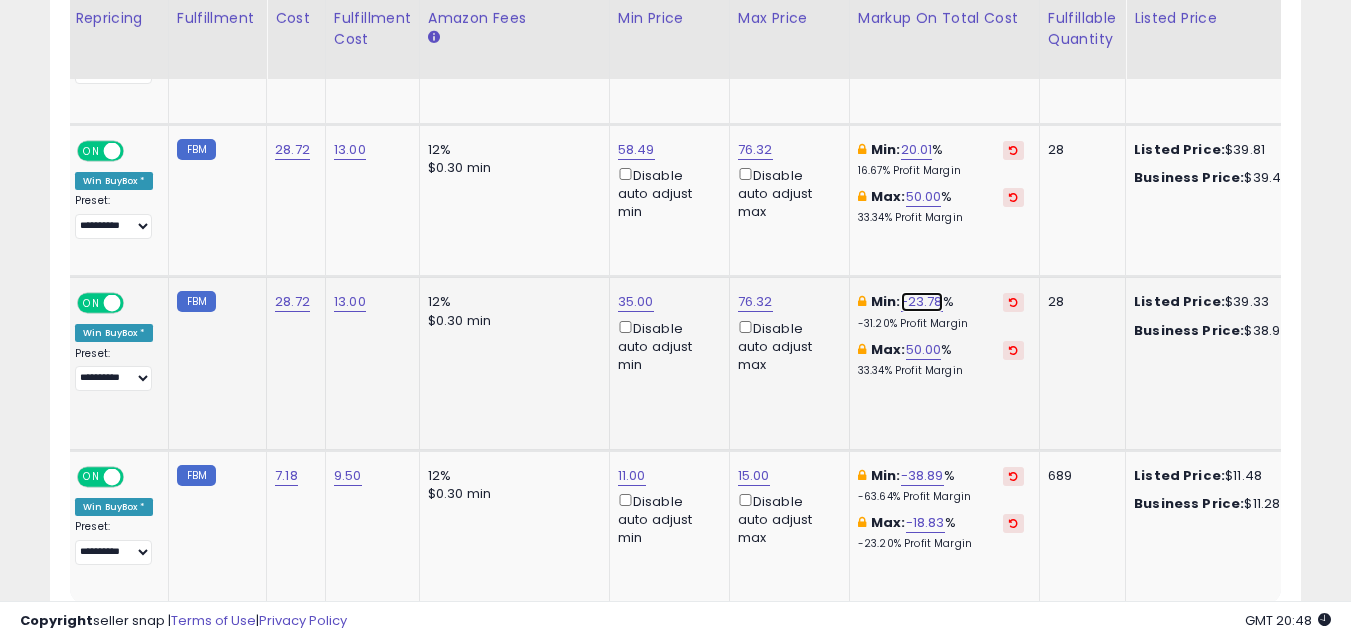 click on "-23.78" at bounding box center (922, 302) 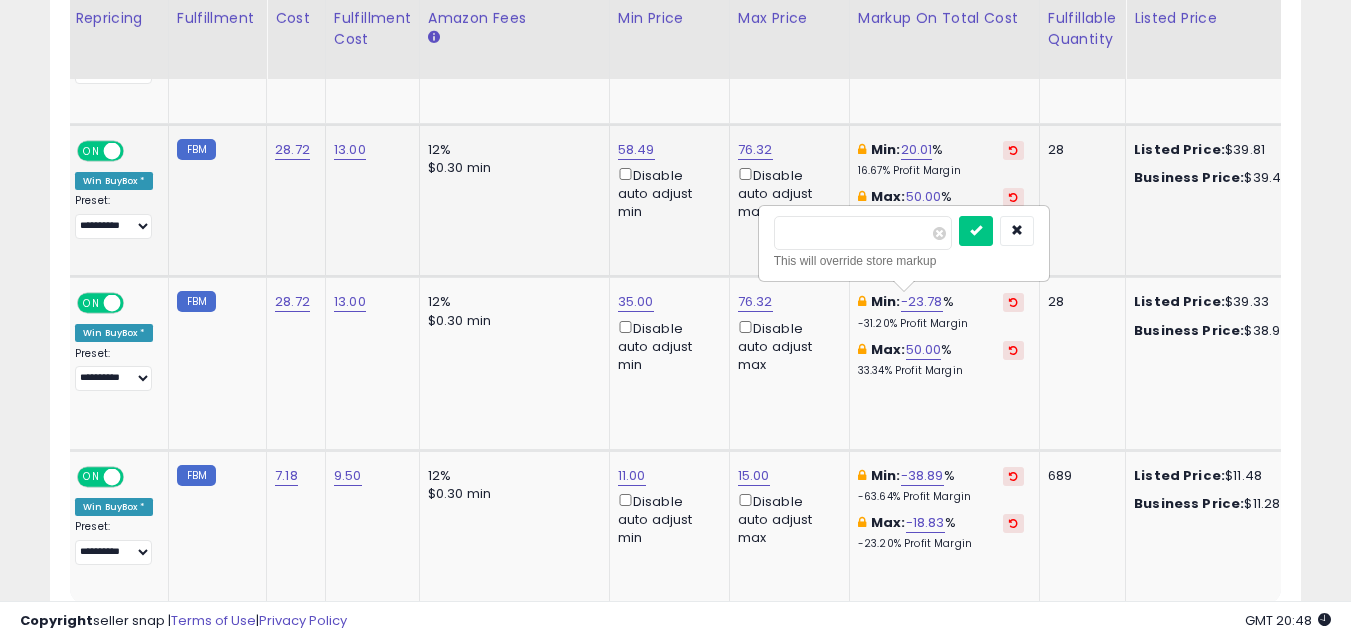 drag, startPoint x: 895, startPoint y: 240, endPoint x: 621, endPoint y: 211, distance: 275.5304 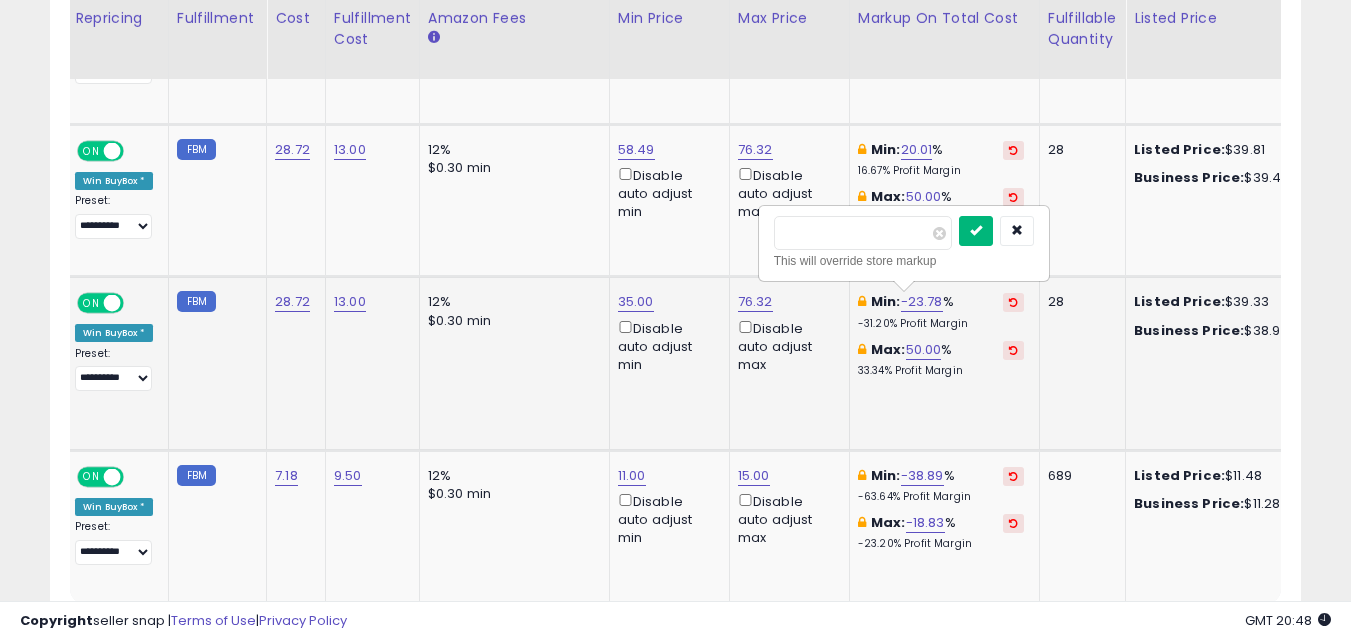type on "**" 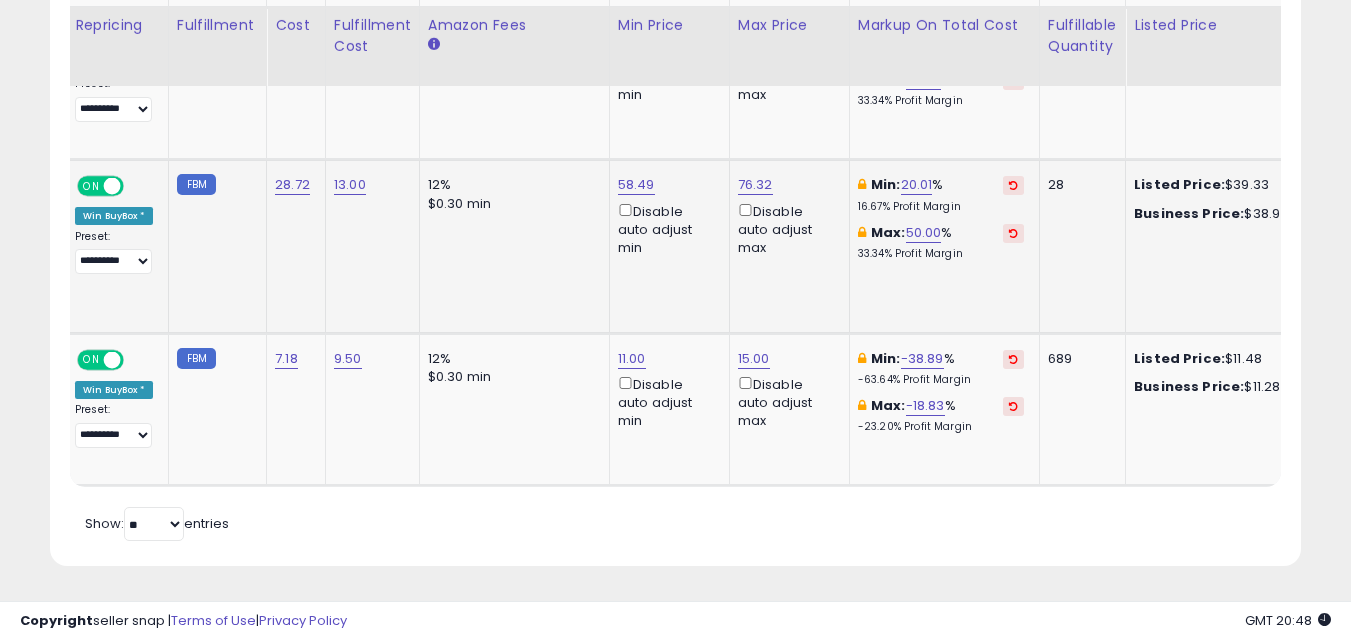 scroll, scrollTop: 1211, scrollLeft: 0, axis: vertical 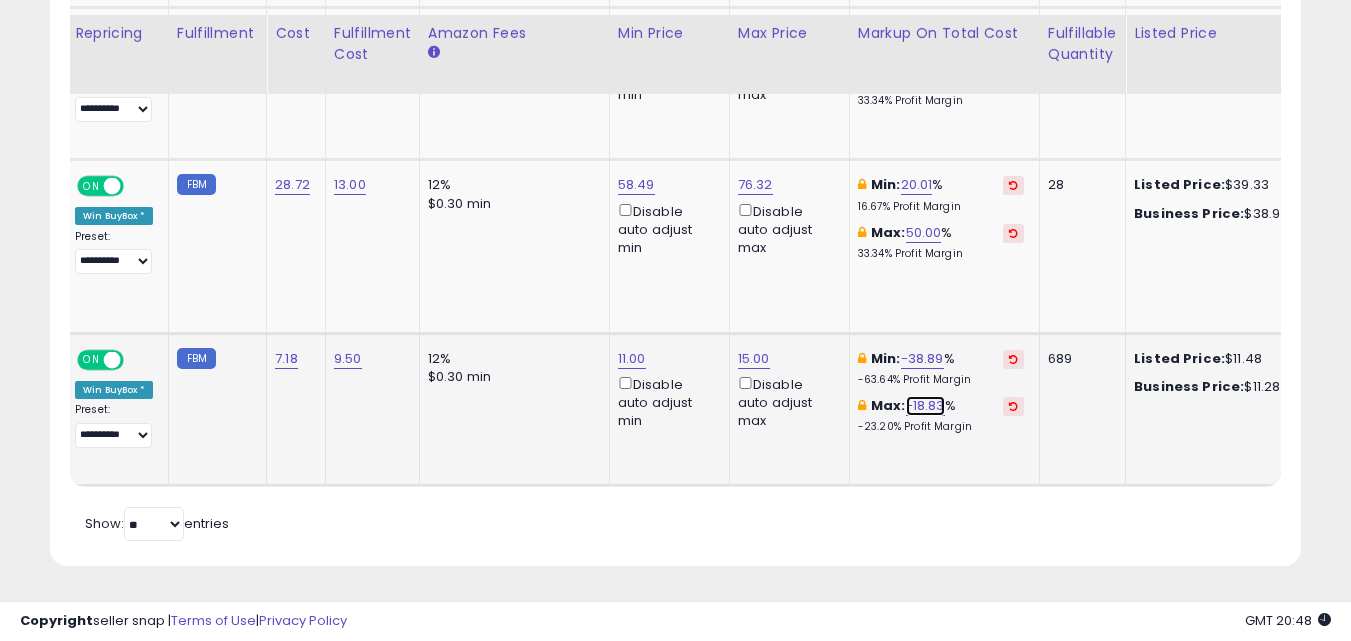 click on "-18.83" at bounding box center (925, 406) 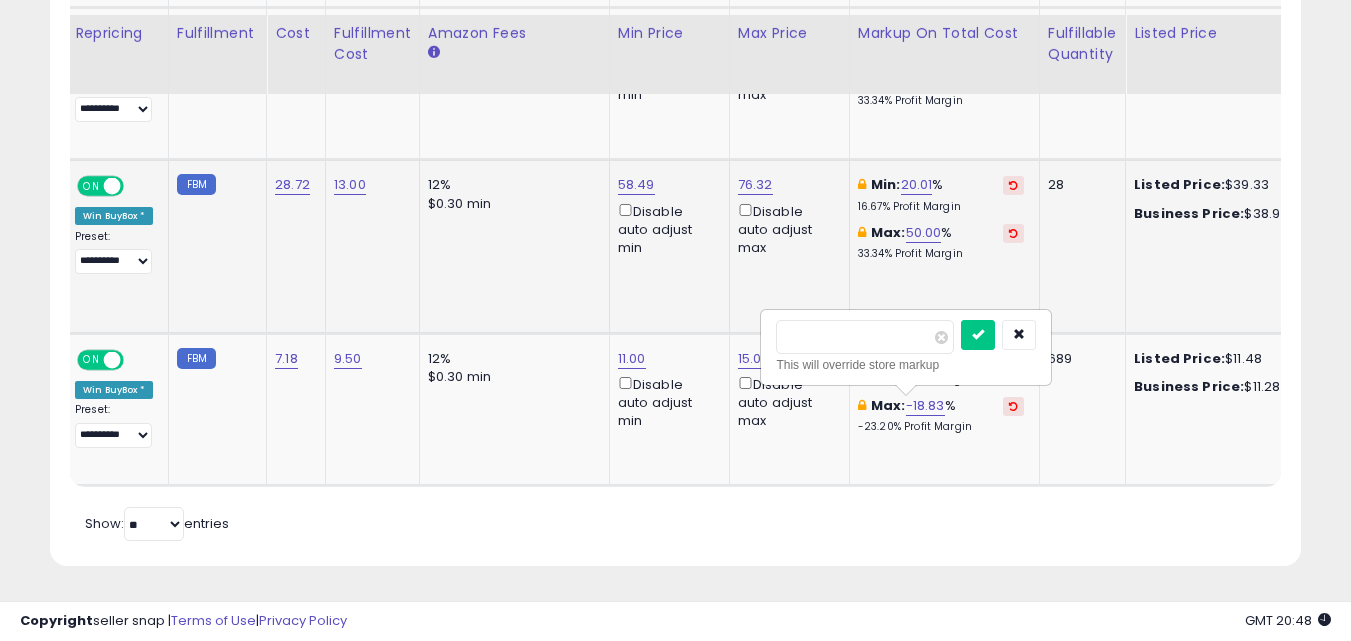 drag, startPoint x: 887, startPoint y: 309, endPoint x: 749, endPoint y: 311, distance: 138.0145 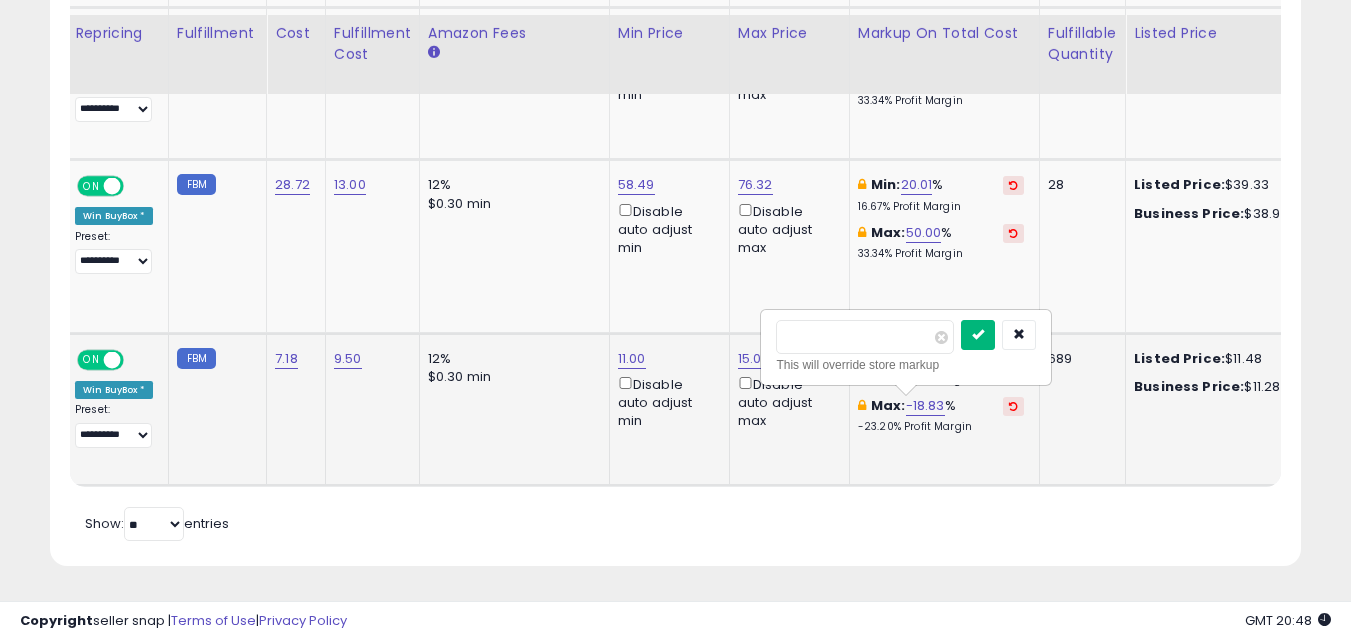 type on "**" 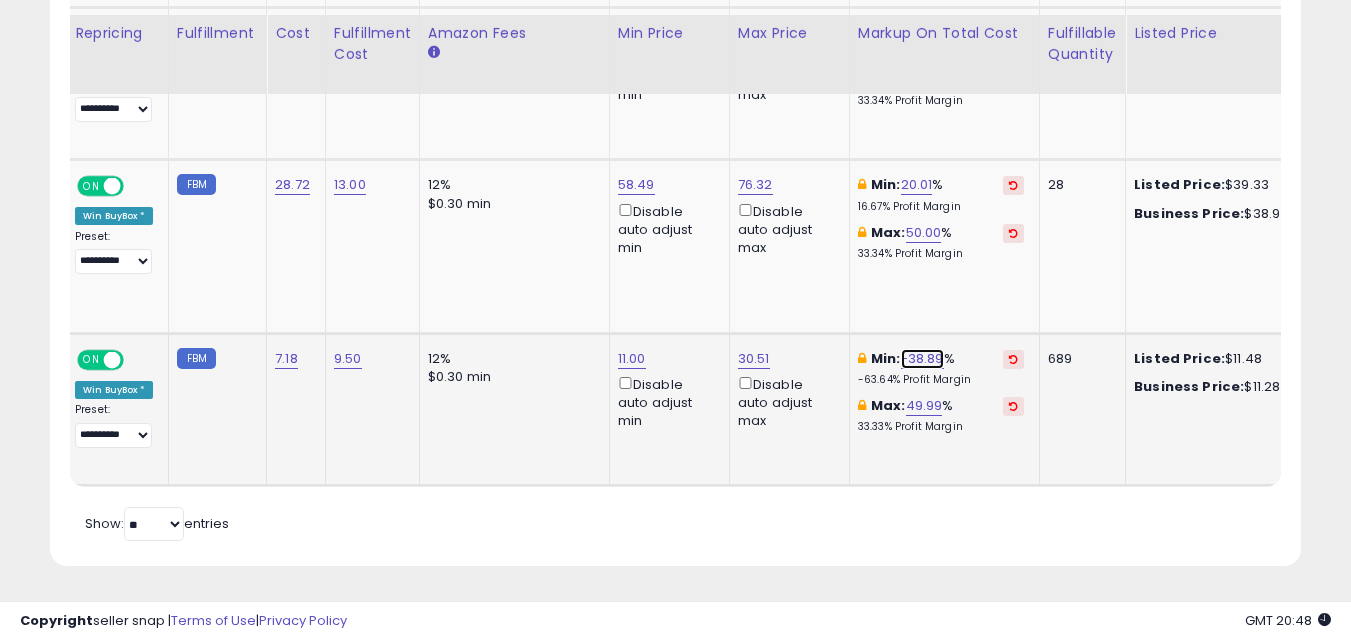 click on "-38.89" at bounding box center (922, 359) 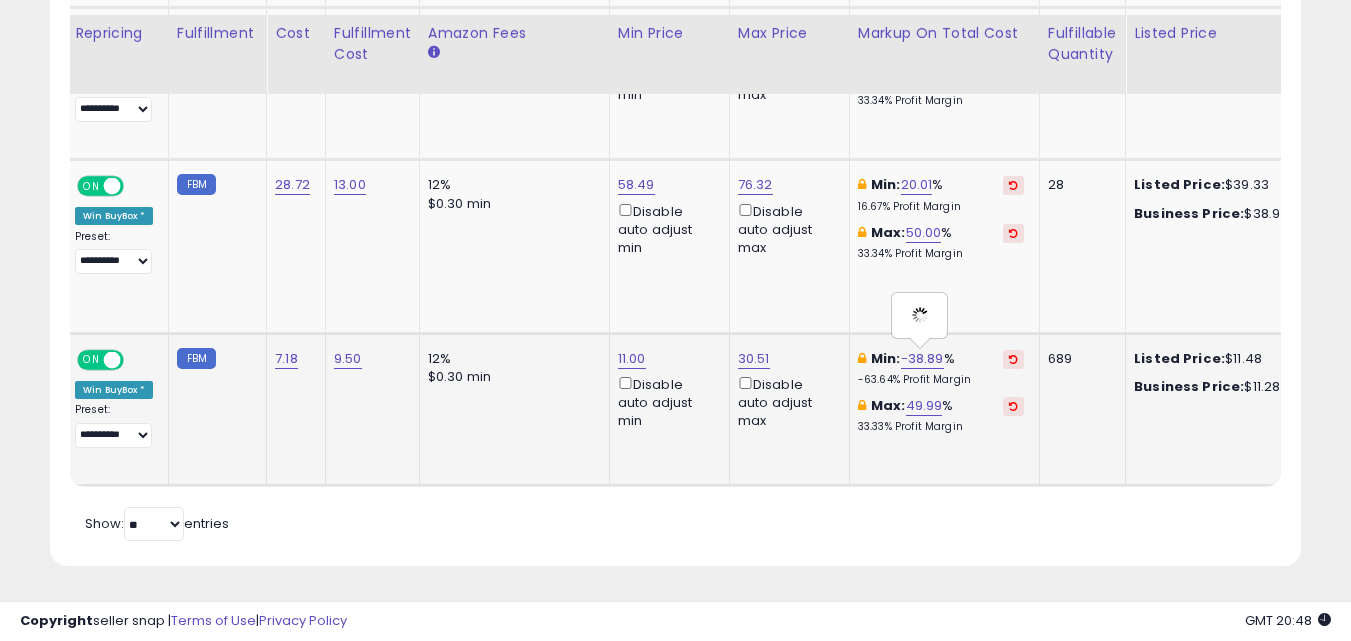 type on "******" 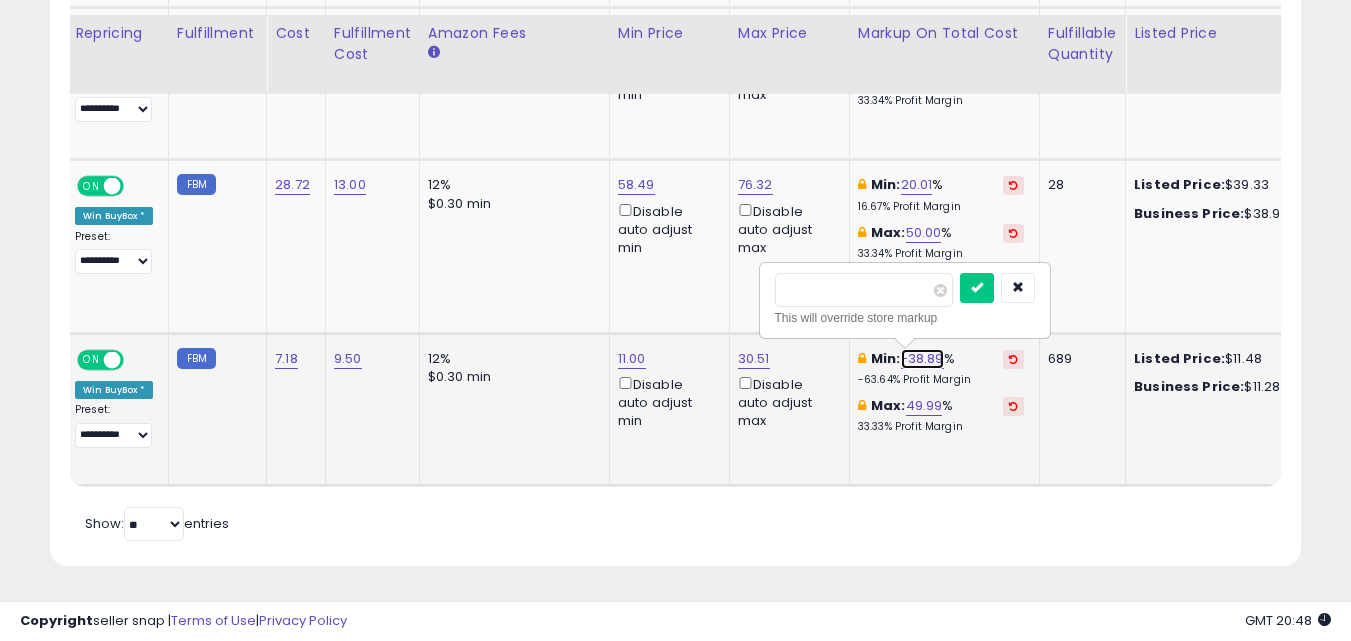 click on "-38.89" at bounding box center [922, 359] 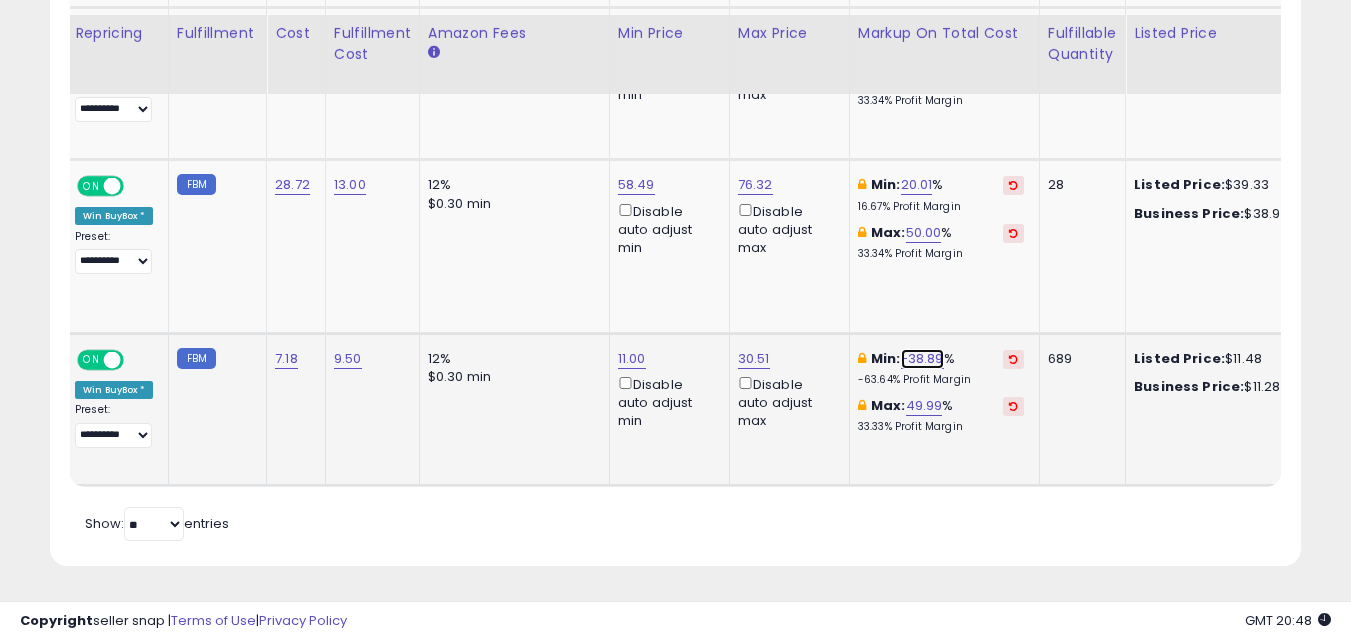 click on "-38.89" at bounding box center [922, 359] 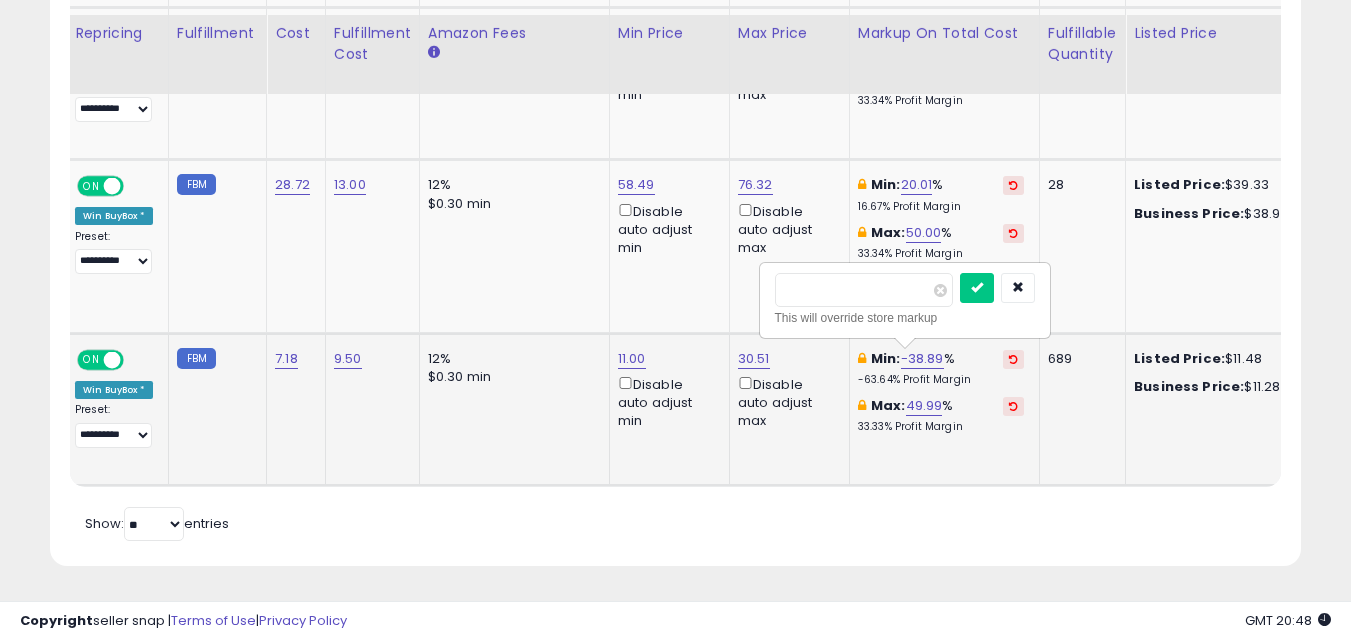 drag, startPoint x: 875, startPoint y: 264, endPoint x: 780, endPoint y: 291, distance: 98.762344 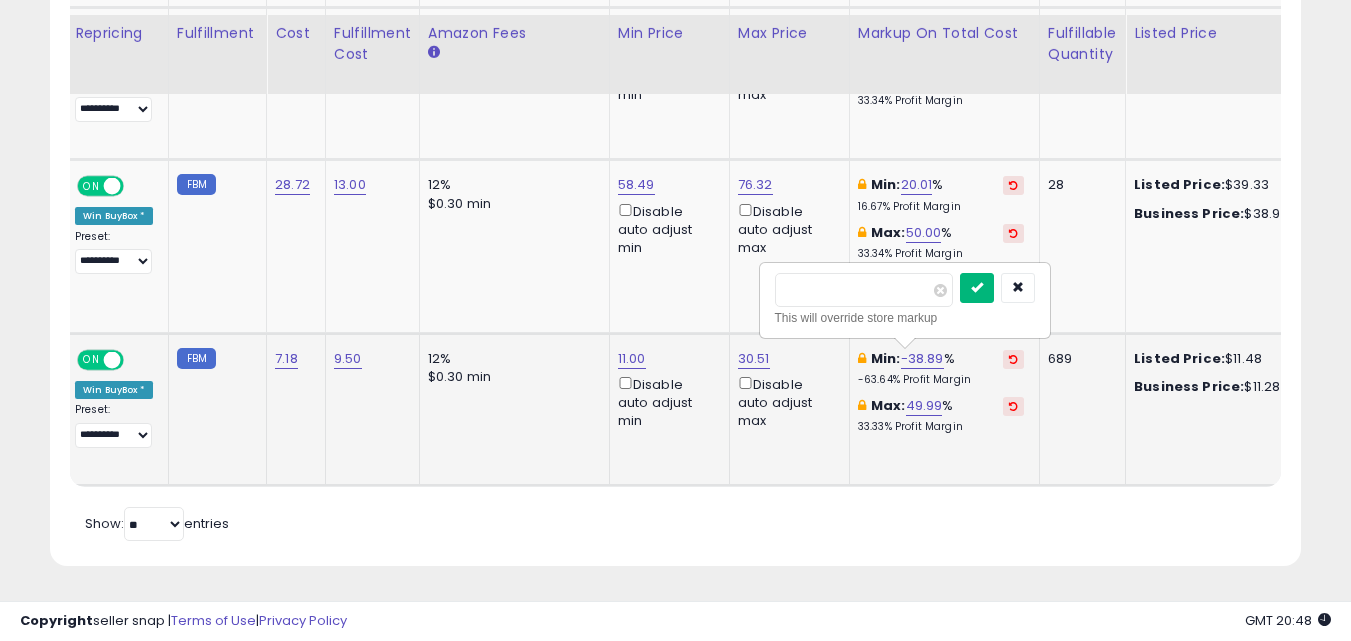 click at bounding box center [977, 288] 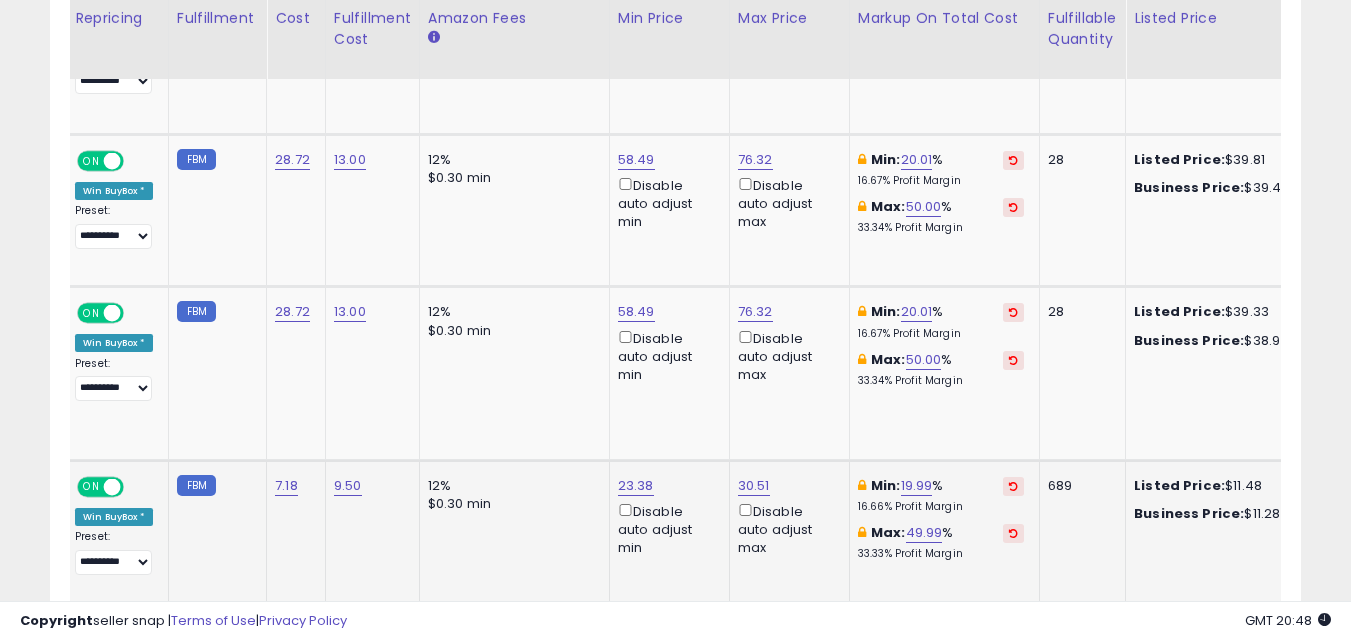 scroll, scrollTop: 1111, scrollLeft: 0, axis: vertical 